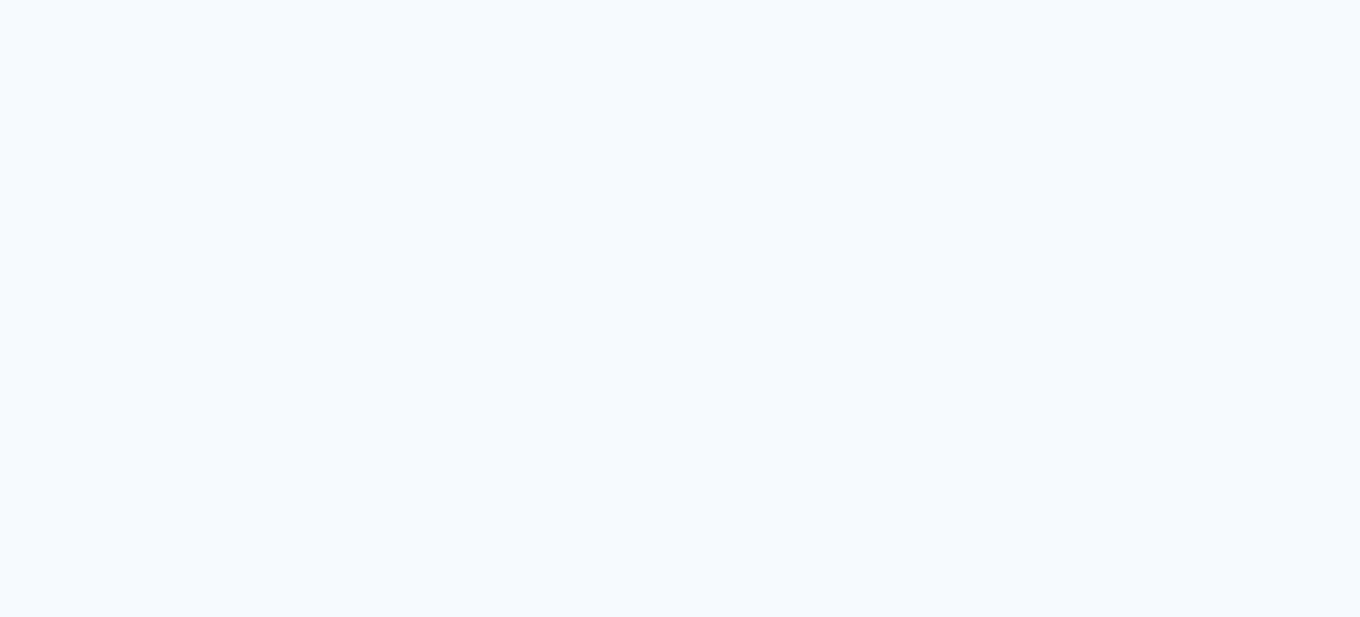 scroll, scrollTop: 0, scrollLeft: 0, axis: both 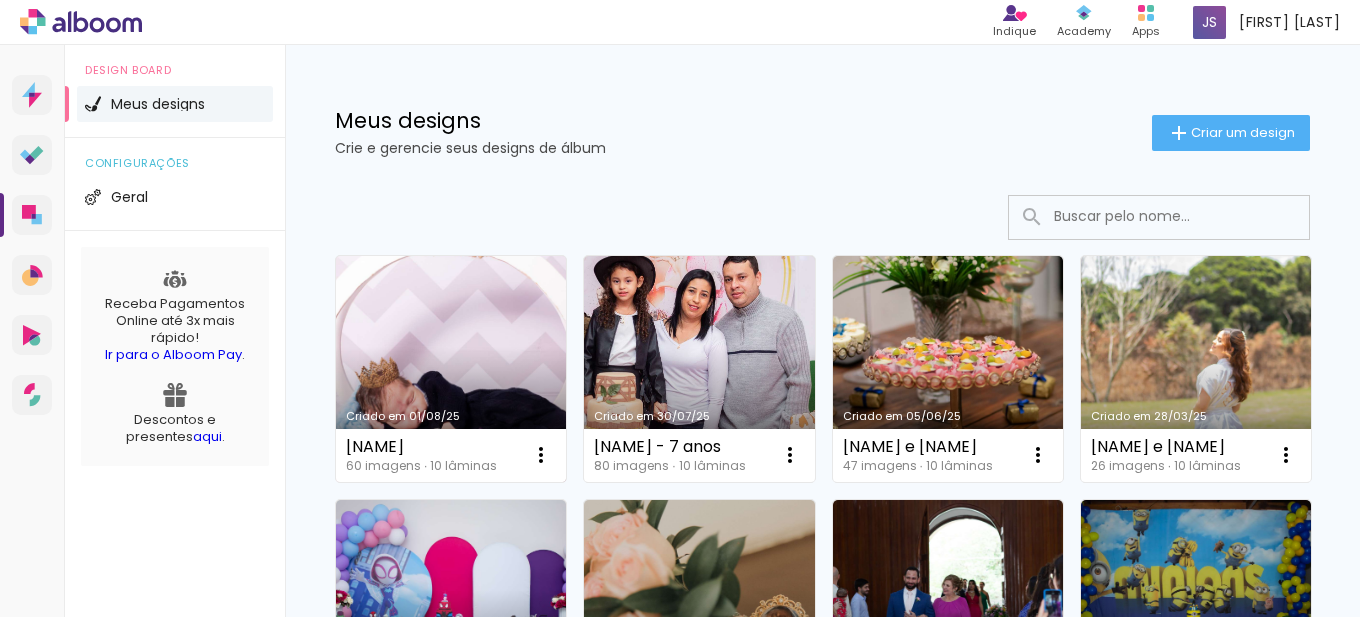 click on "Criado em 01/08/25" at bounding box center (451, 369) 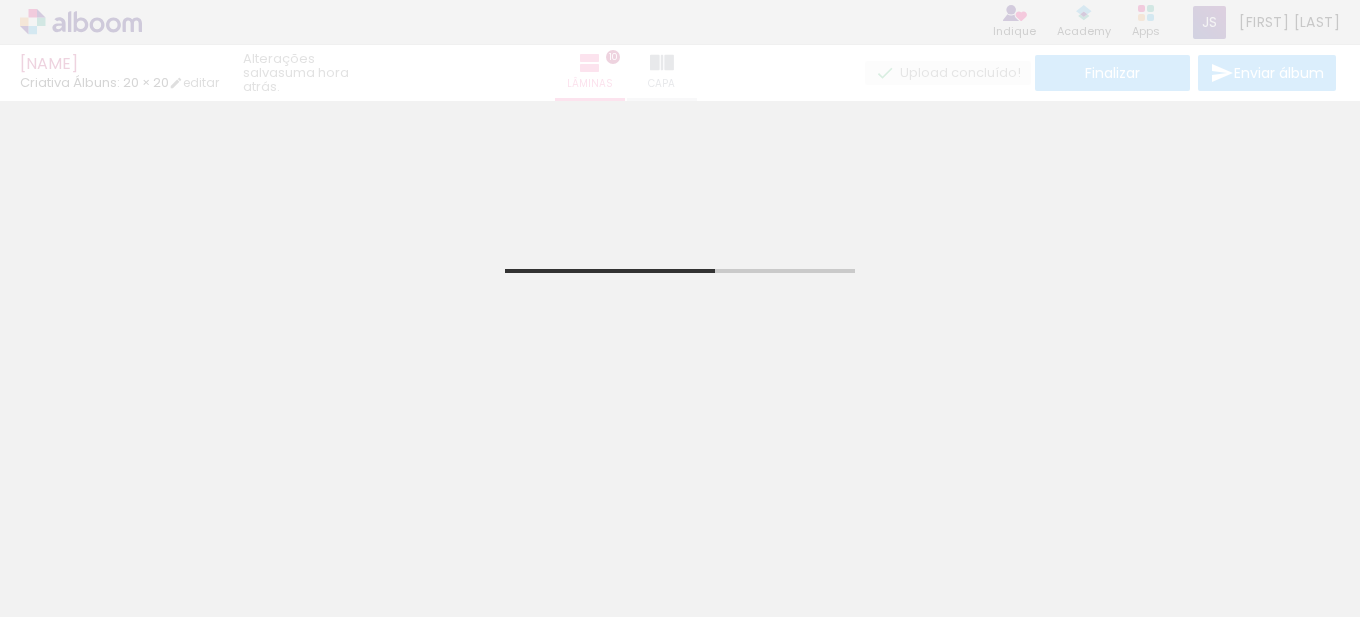 scroll, scrollTop: 0, scrollLeft: 1155, axis: horizontal 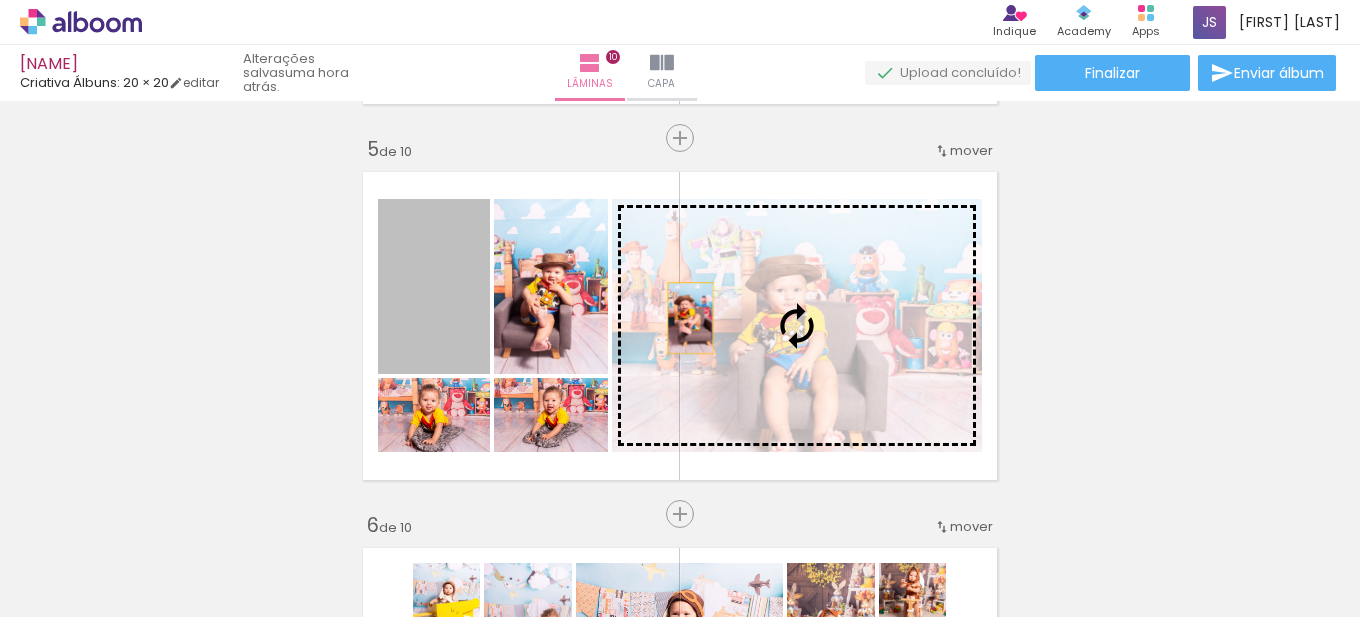 drag, startPoint x: 452, startPoint y: 304, endPoint x: 683, endPoint y: 318, distance: 231.42386 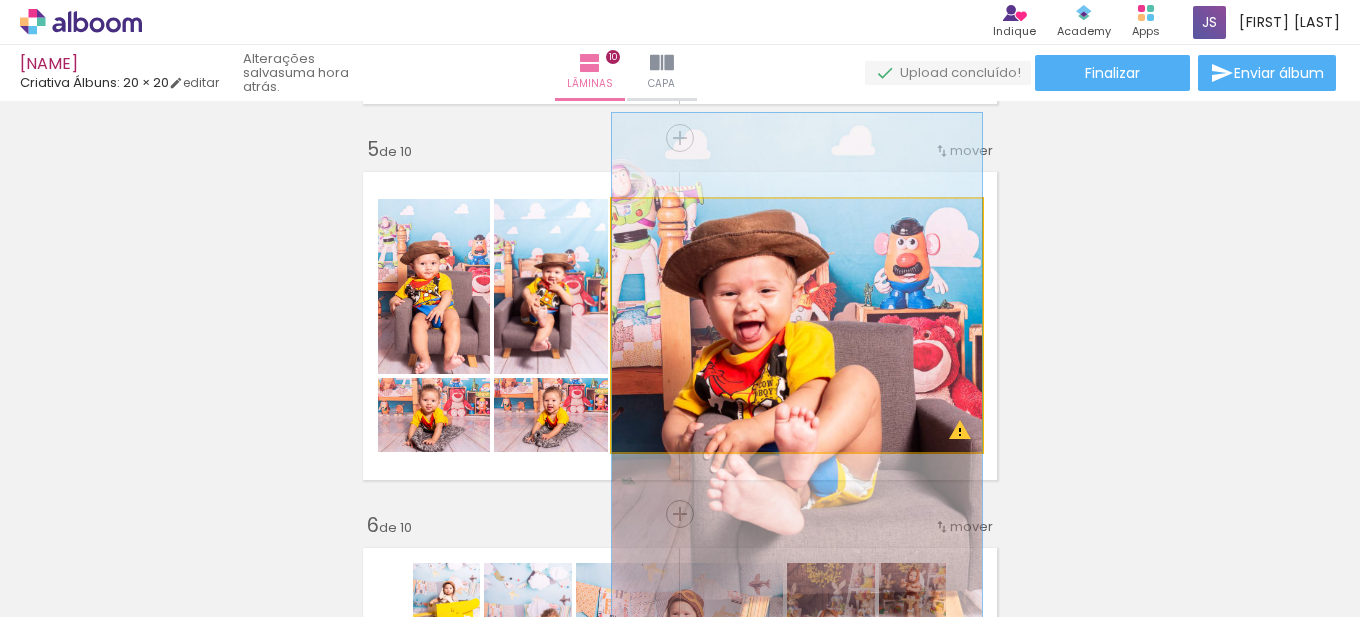 drag, startPoint x: 785, startPoint y: 332, endPoint x: 775, endPoint y: 409, distance: 77.64664 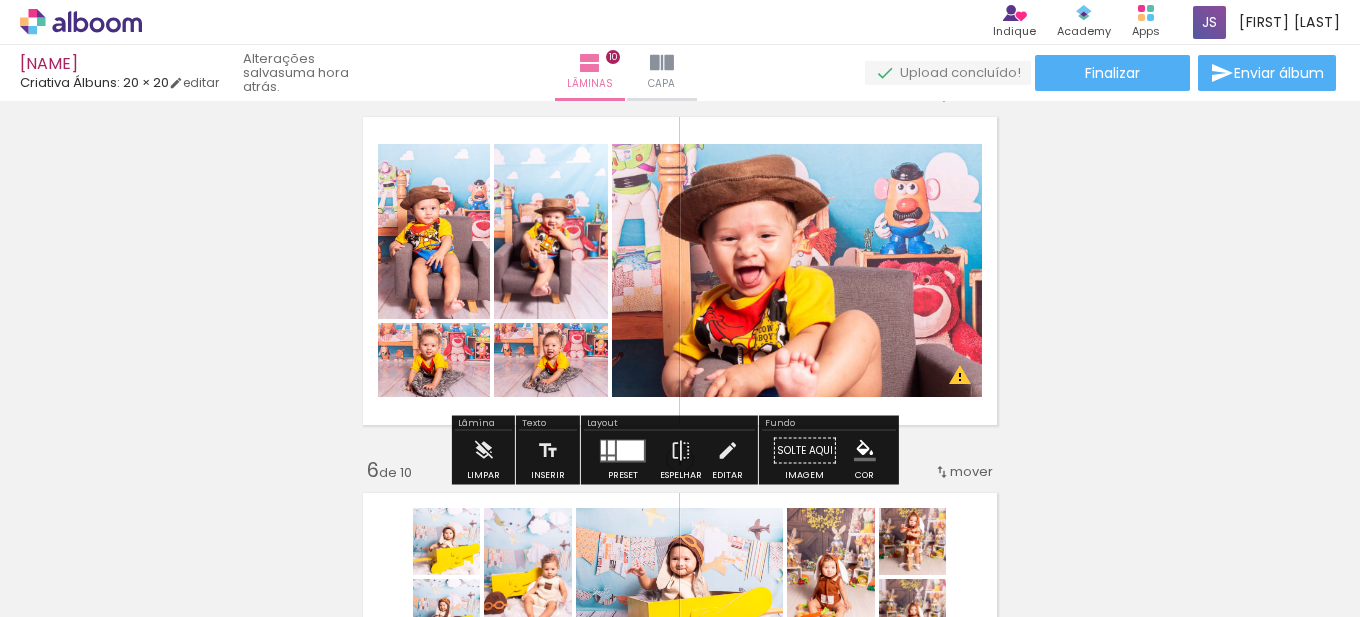 scroll, scrollTop: 1600, scrollLeft: 0, axis: vertical 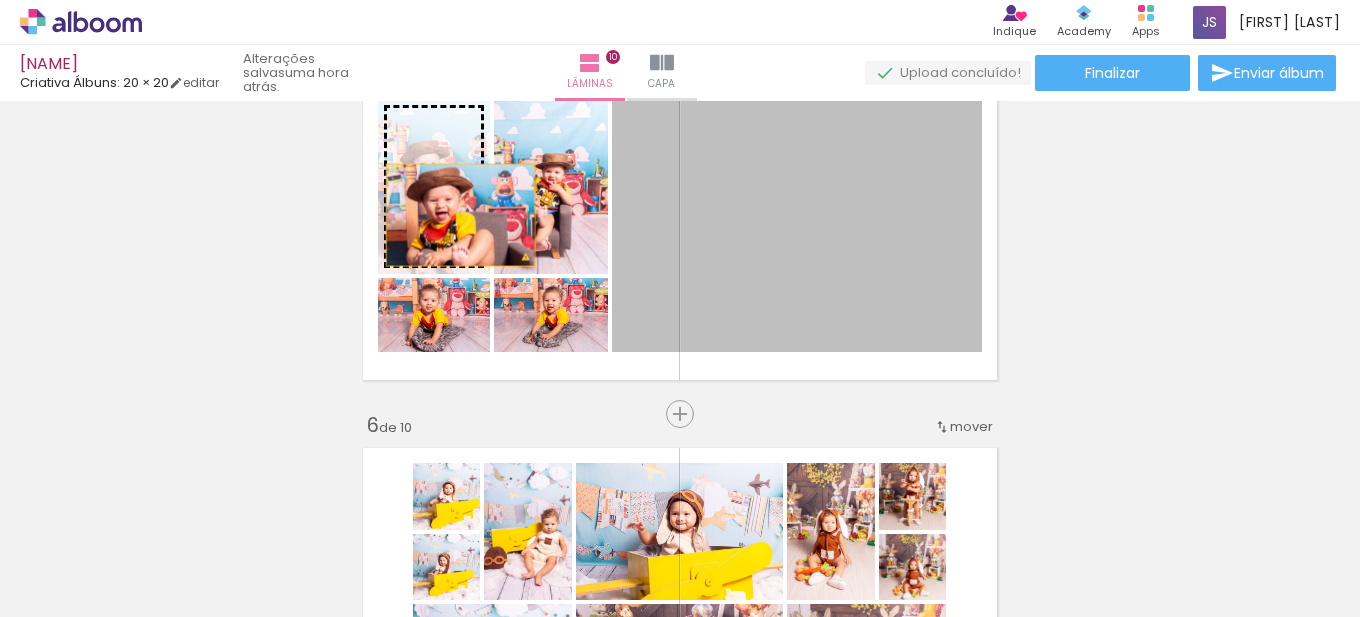 drag, startPoint x: 763, startPoint y: 245, endPoint x: 453, endPoint y: 215, distance: 311.44824 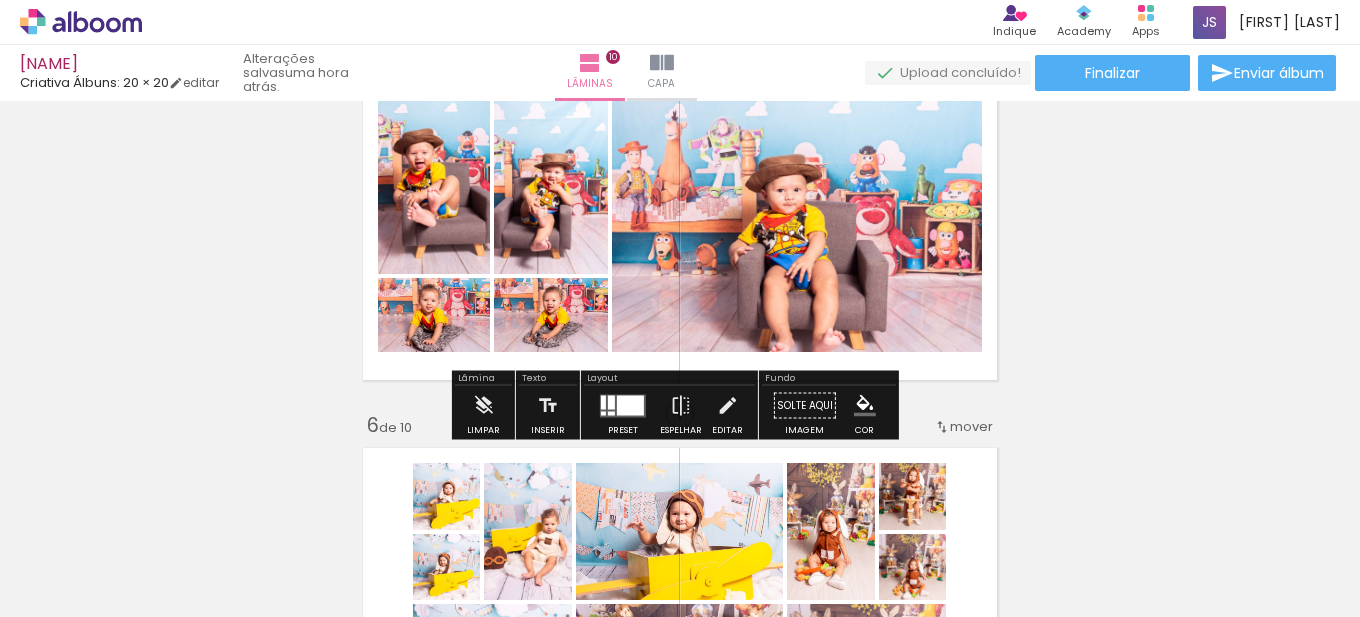 click at bounding box center (623, 405) 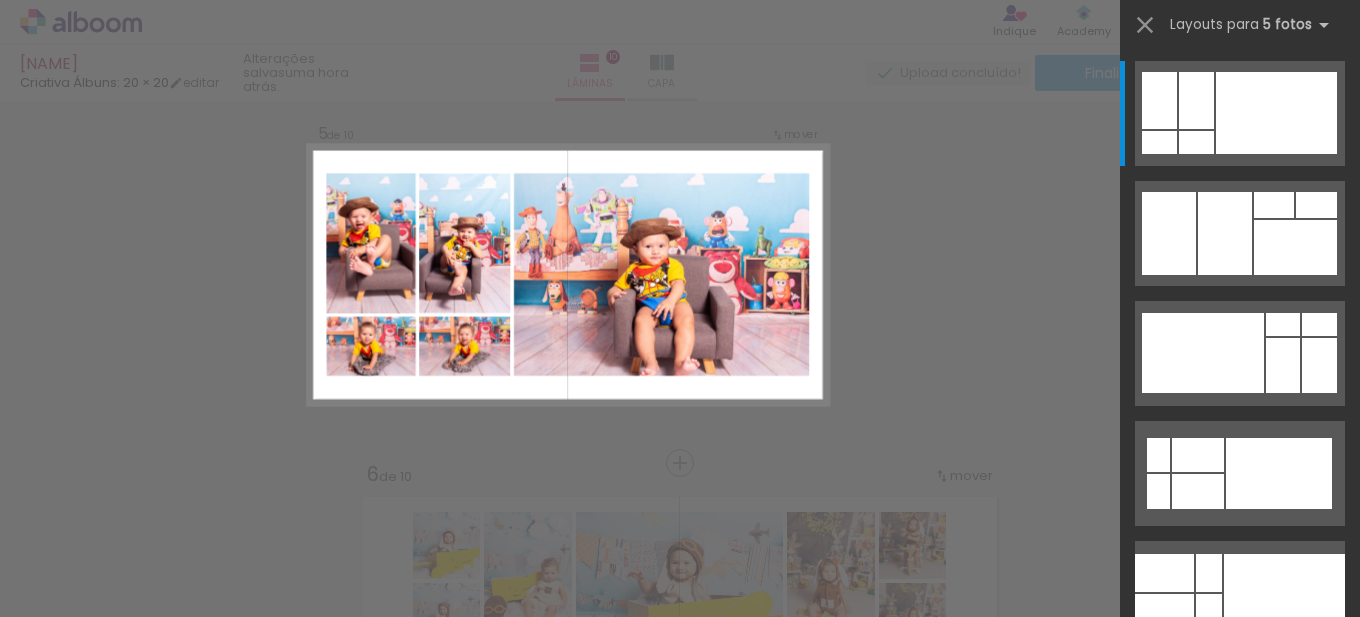 scroll, scrollTop: 1530, scrollLeft: 0, axis: vertical 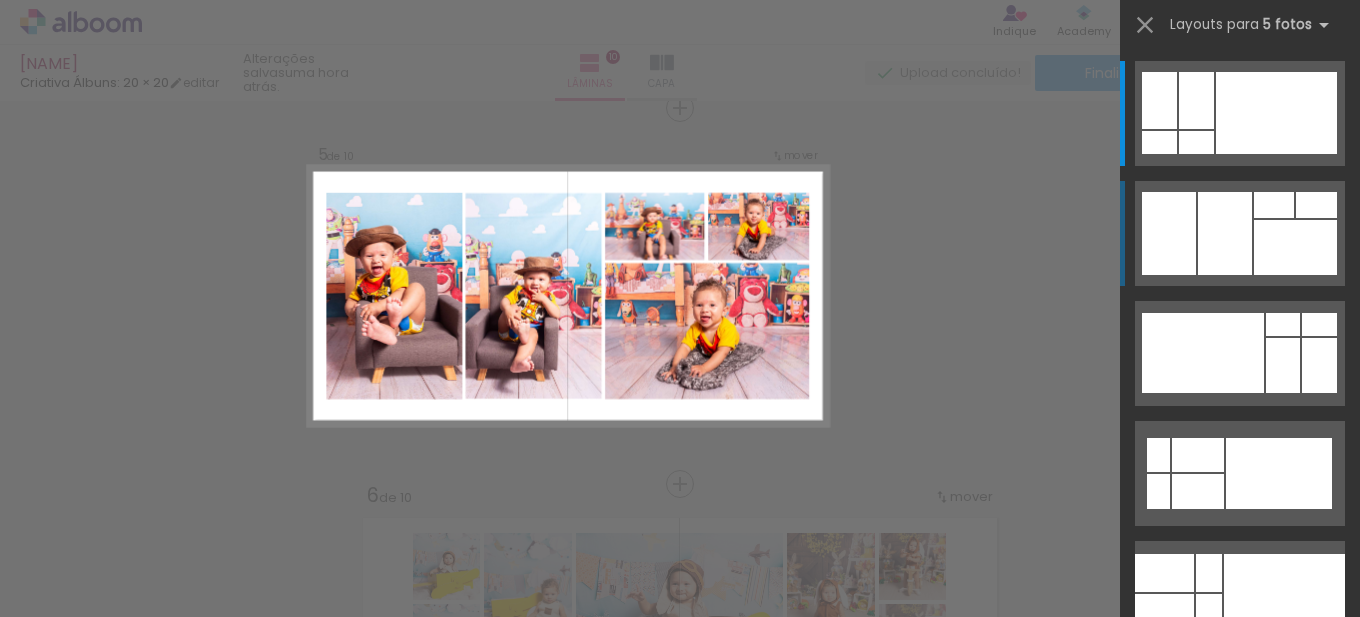 click at bounding box center (1159, 100) 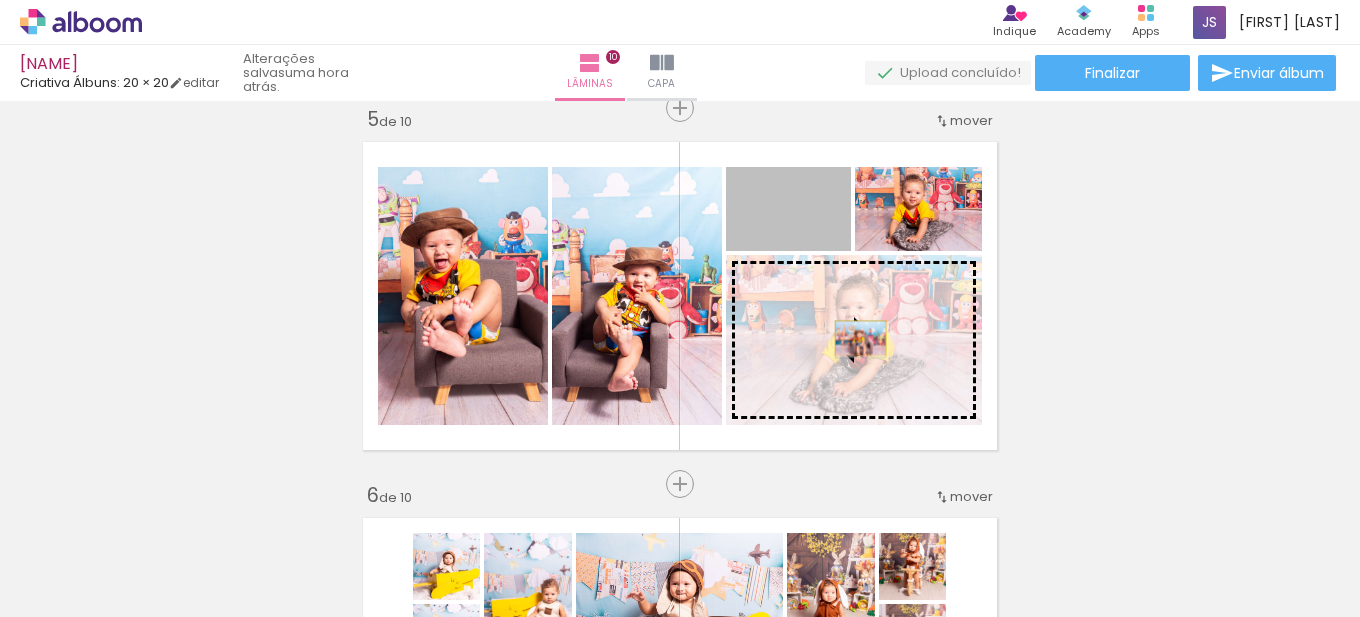 drag, startPoint x: 820, startPoint y: 229, endPoint x: 854, endPoint y: 346, distance: 121.84006 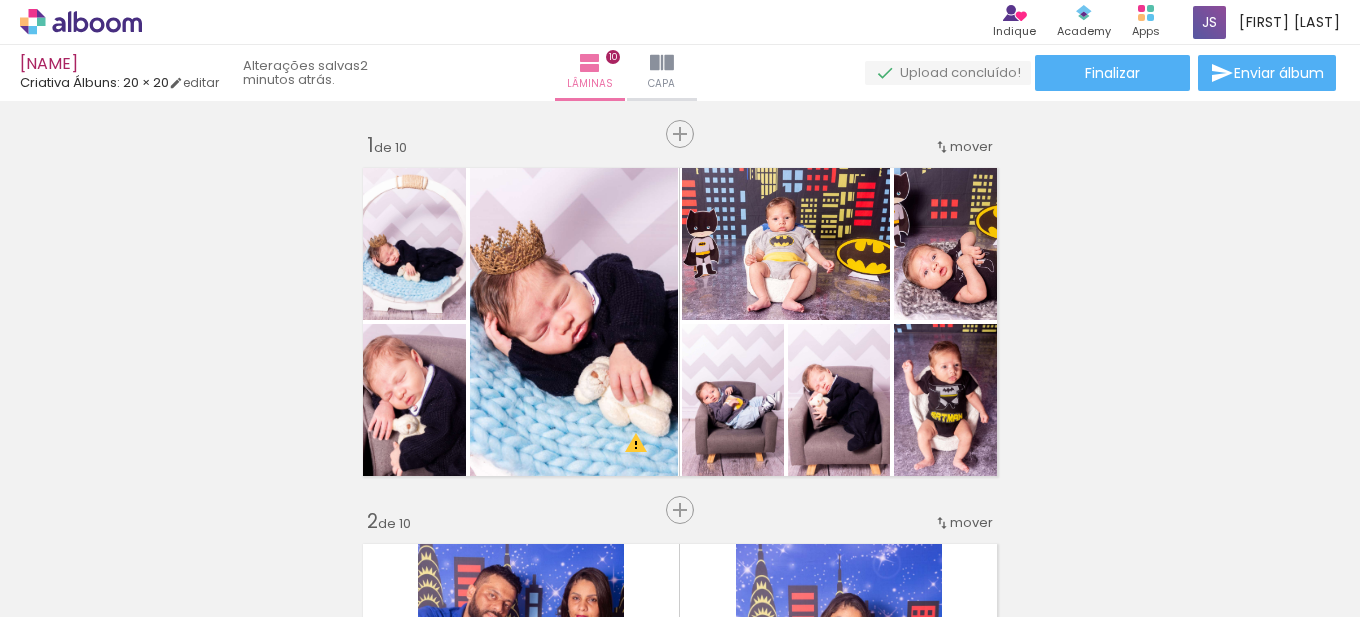 scroll, scrollTop: 0, scrollLeft: 0, axis: both 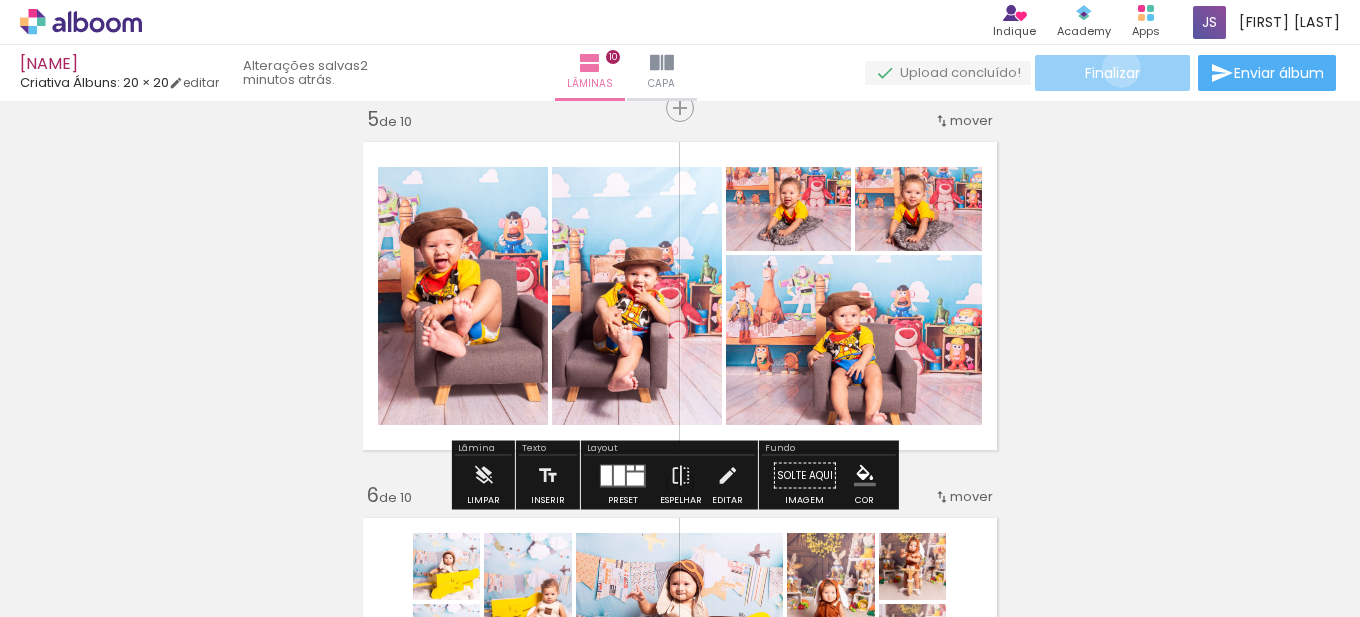 click on "Finalizar" 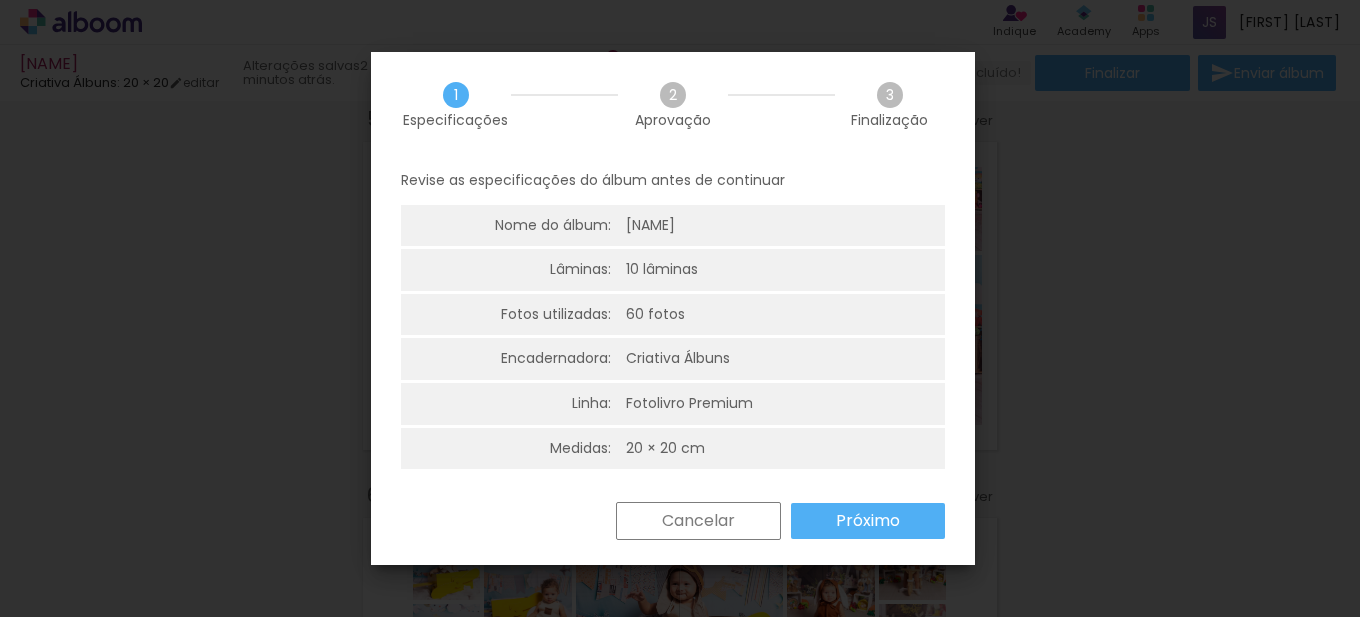 click on "Próximo" at bounding box center [868, 521] 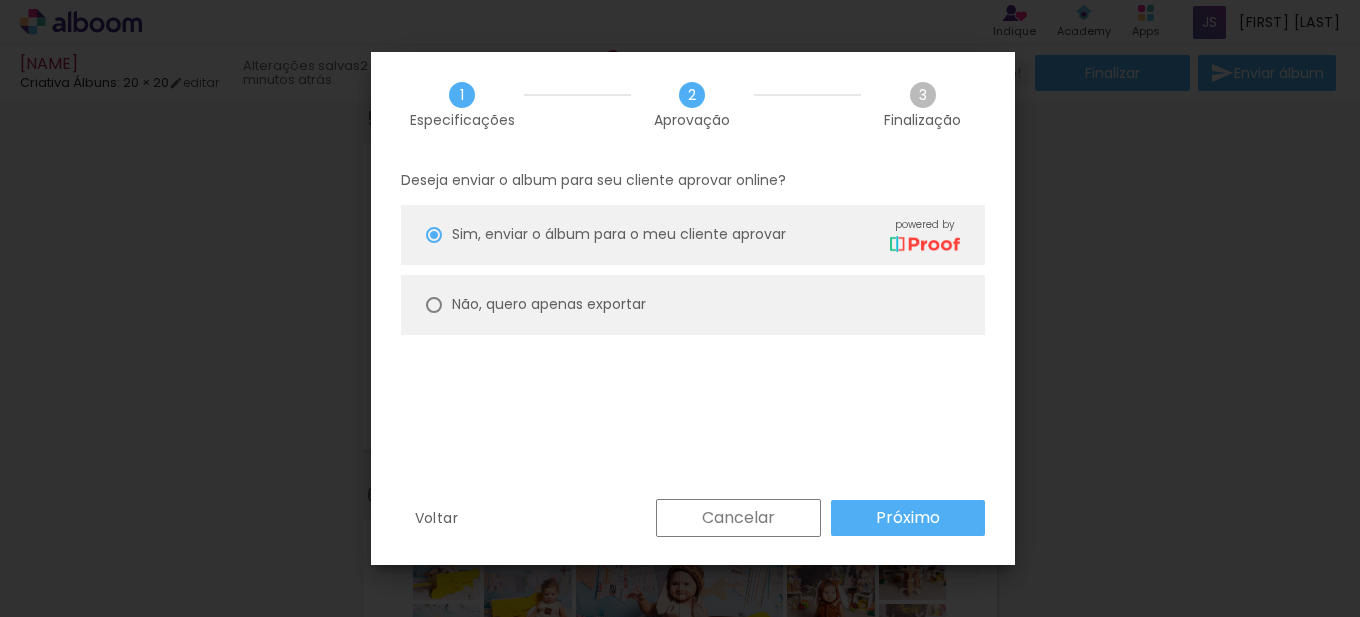 click on "Não, quero apenas exportar" at bounding box center [0, 0] 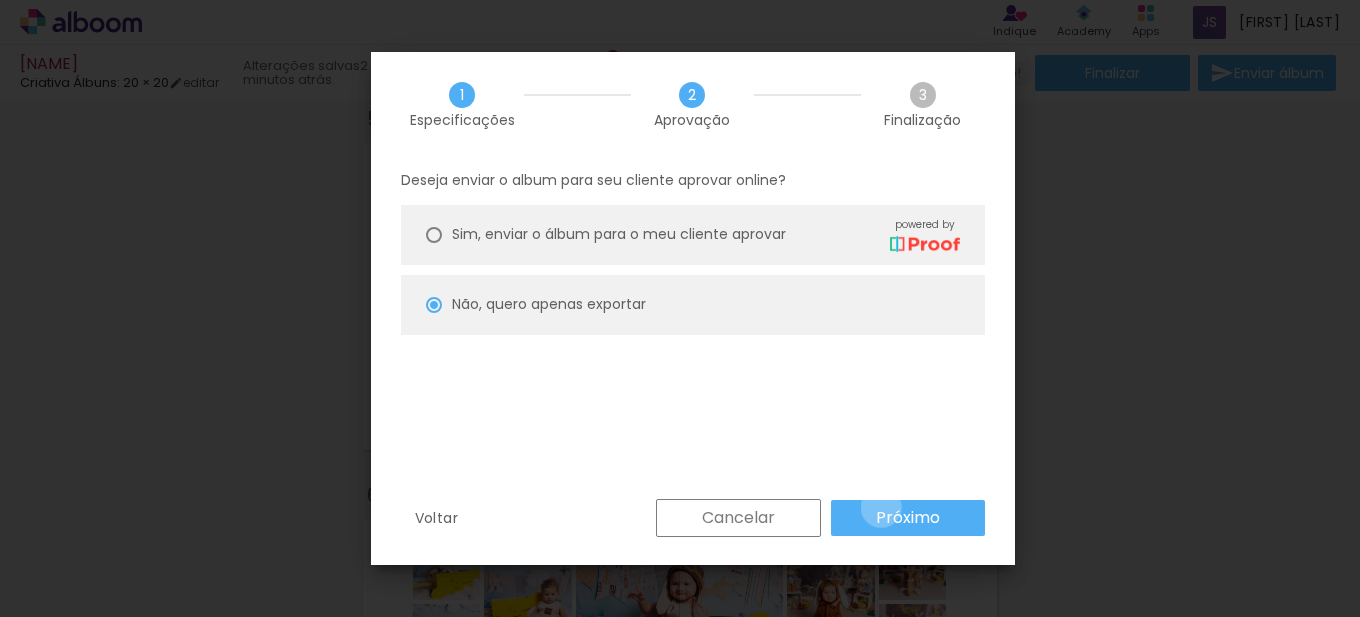 click on "Próximo" at bounding box center [0, 0] 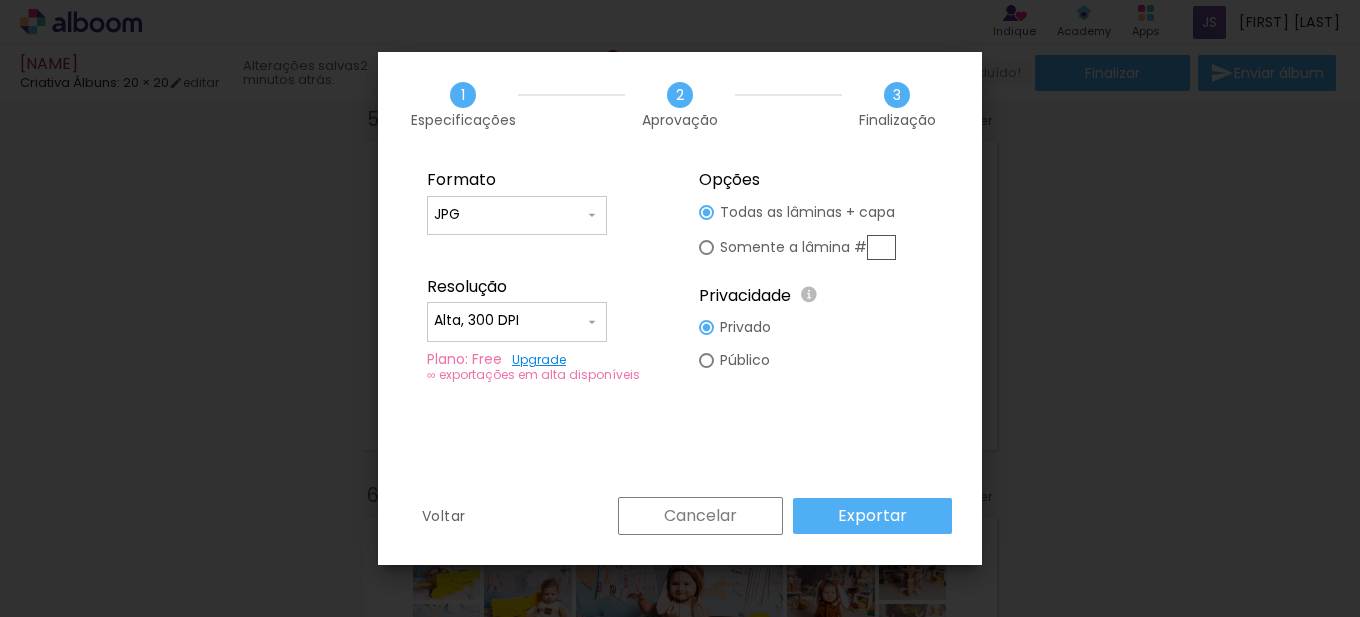 click on "Somente a lâmina #" at bounding box center [0, 0] 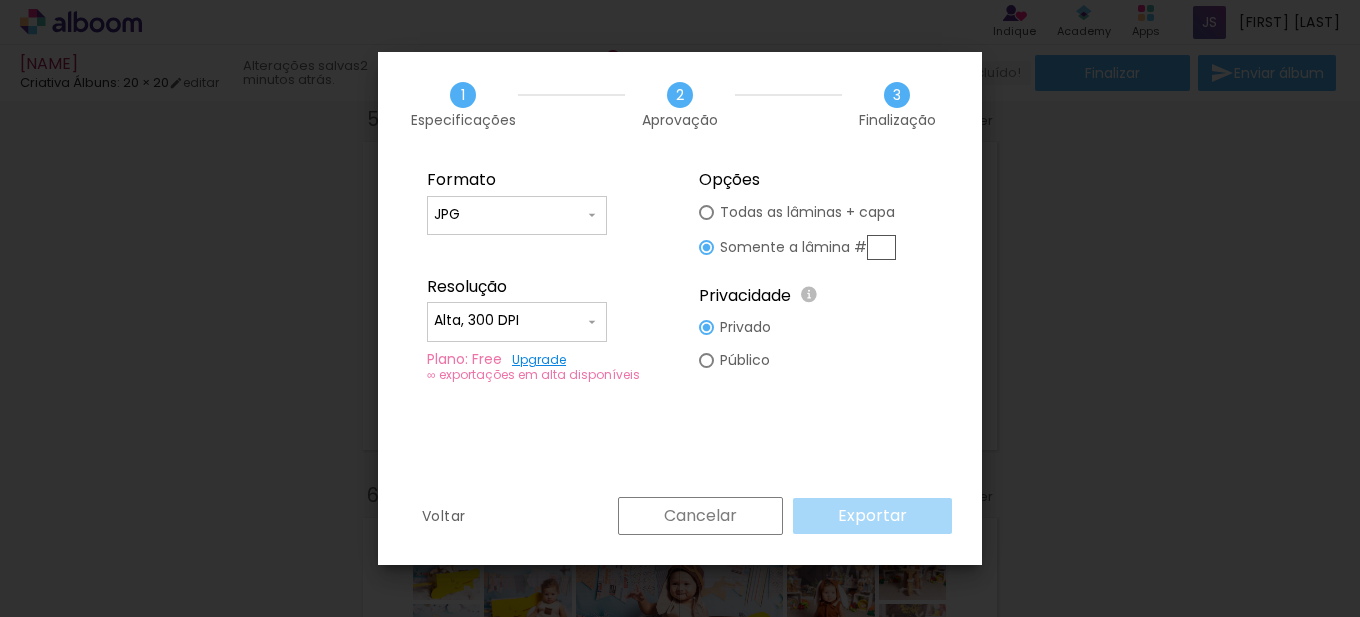 drag, startPoint x: 877, startPoint y: 246, endPoint x: 933, endPoint y: 327, distance: 98.47334 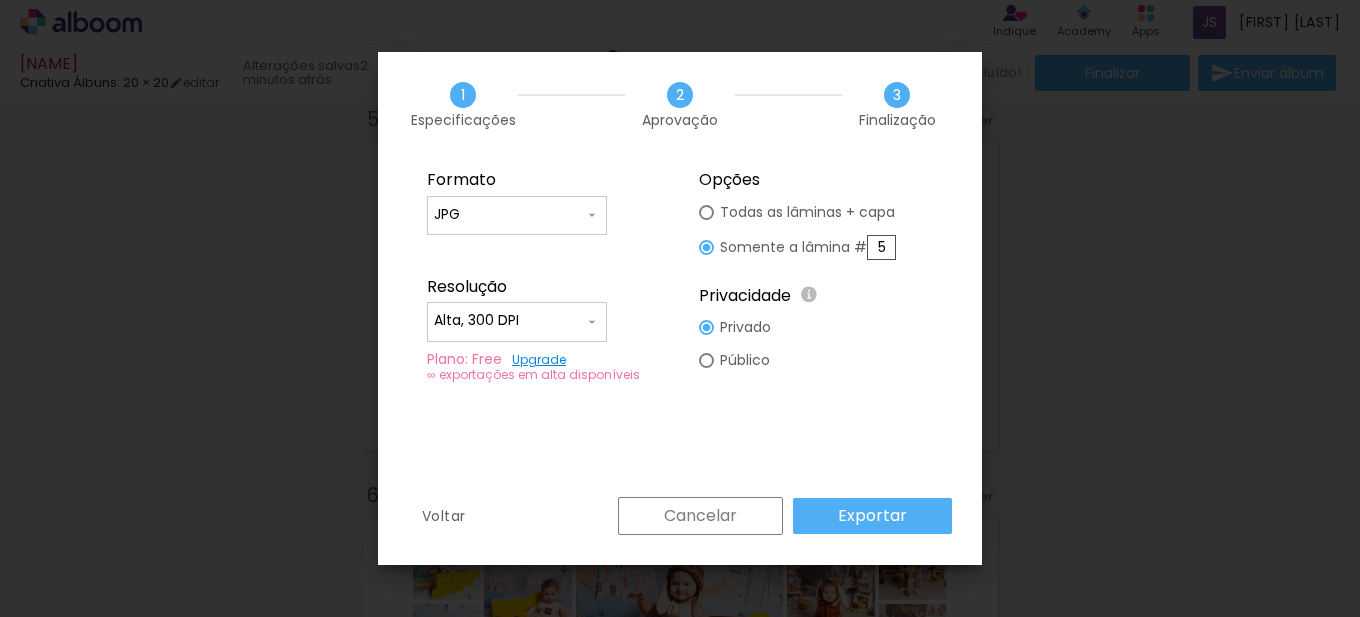 type on "5" 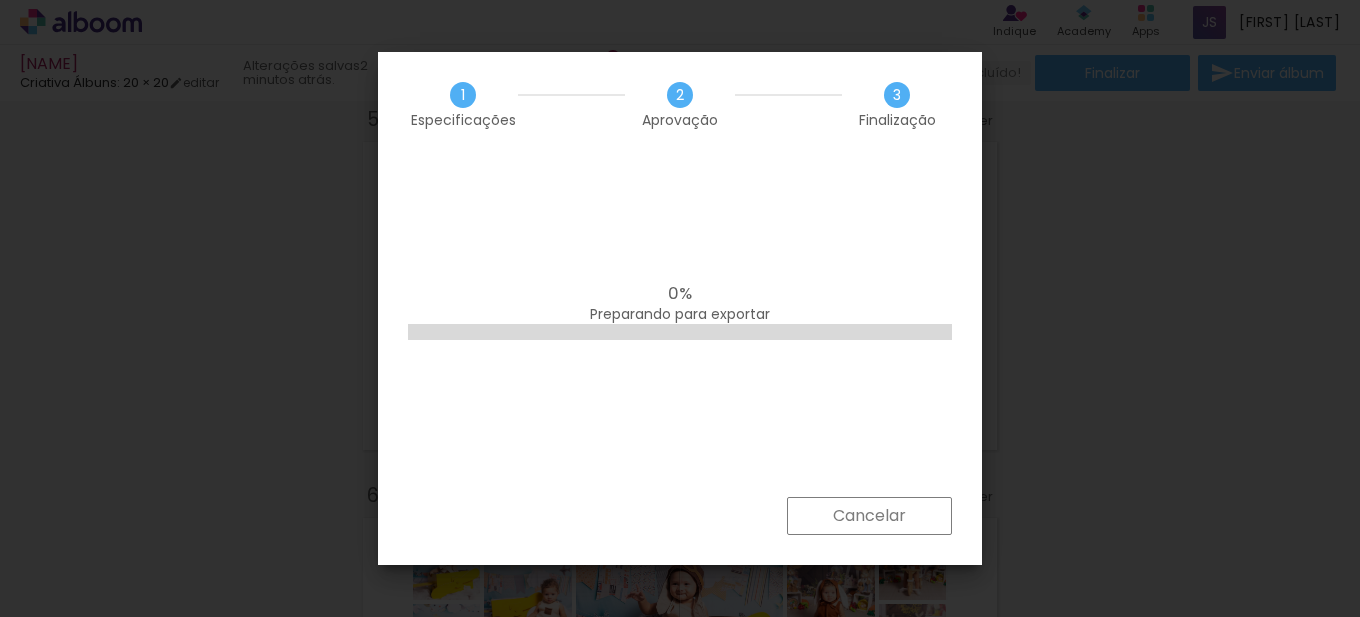 click 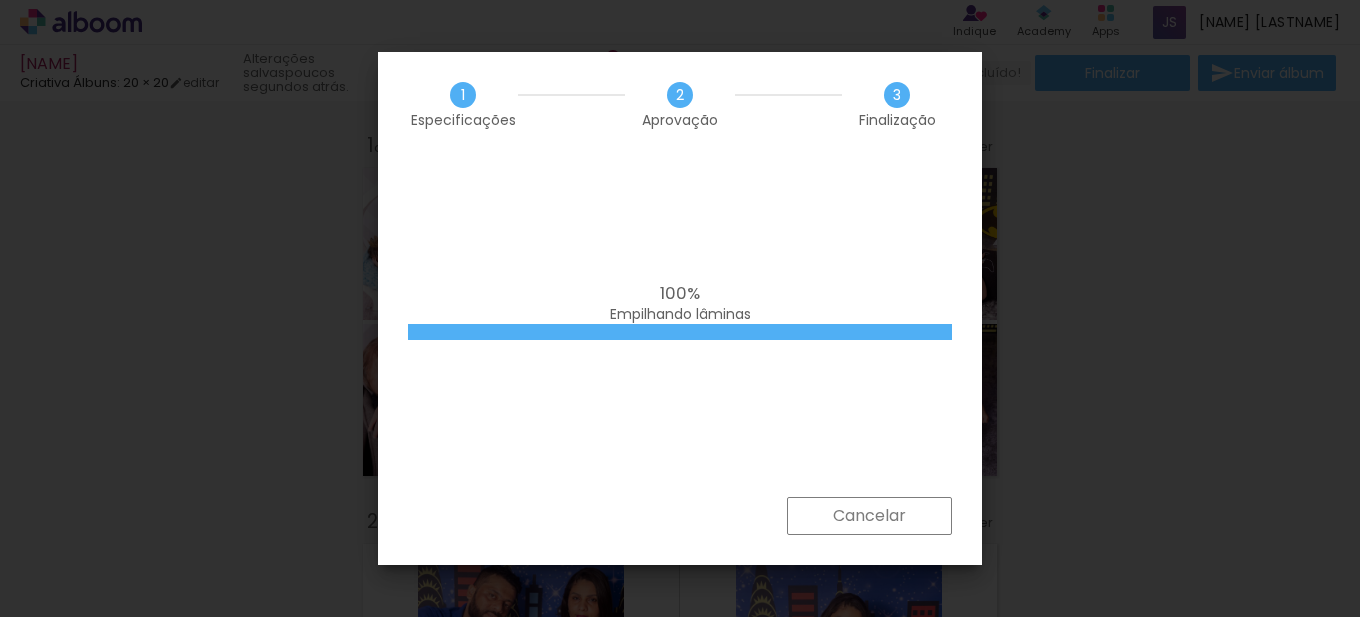 scroll, scrollTop: 0, scrollLeft: 0, axis: both 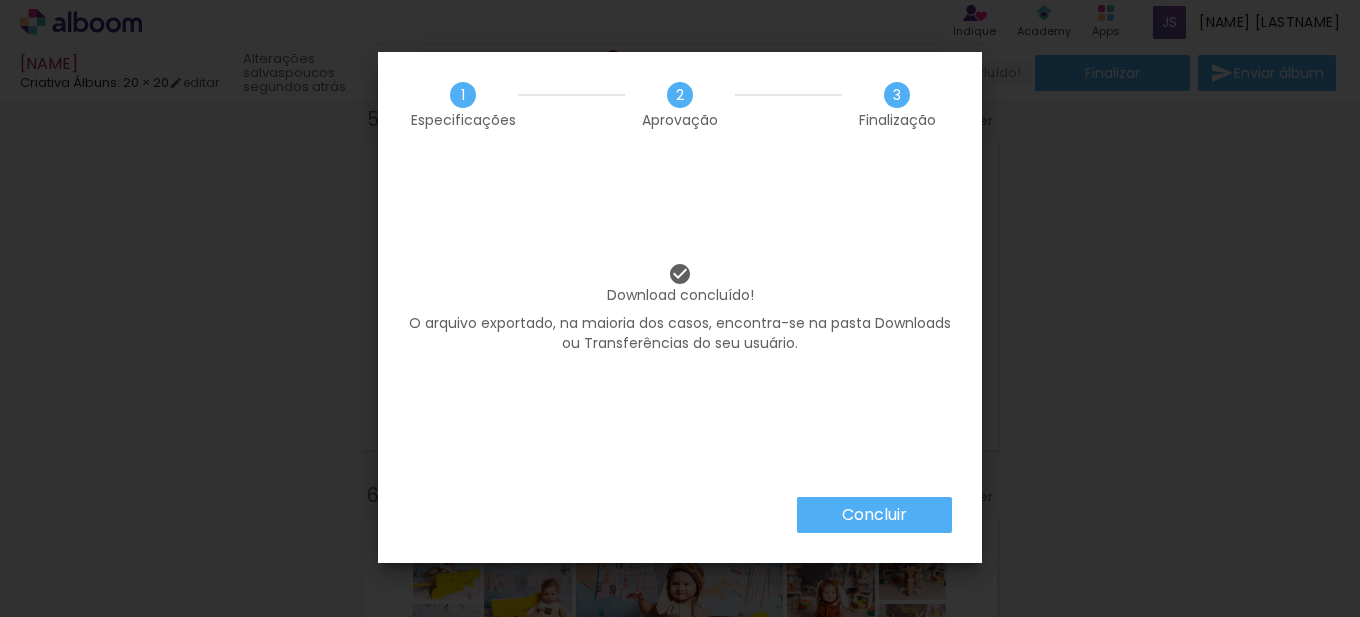click on "Concluir" at bounding box center [680, 530] 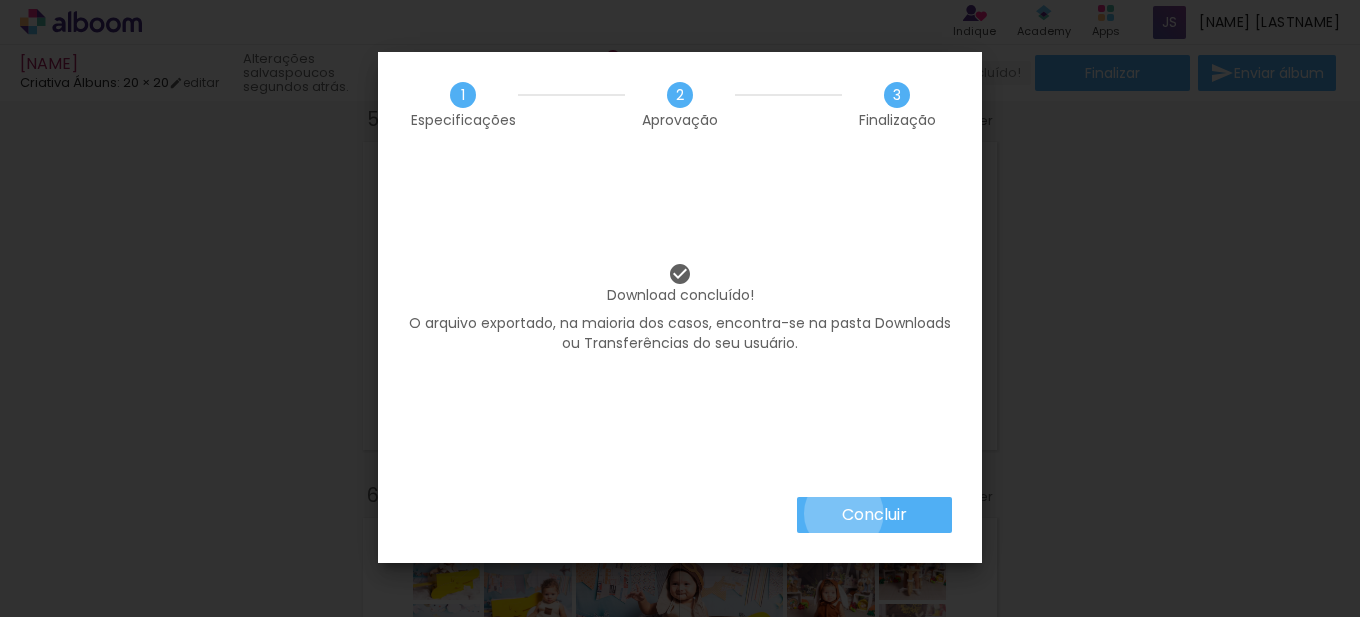 click on "Concluir" at bounding box center [0, 0] 